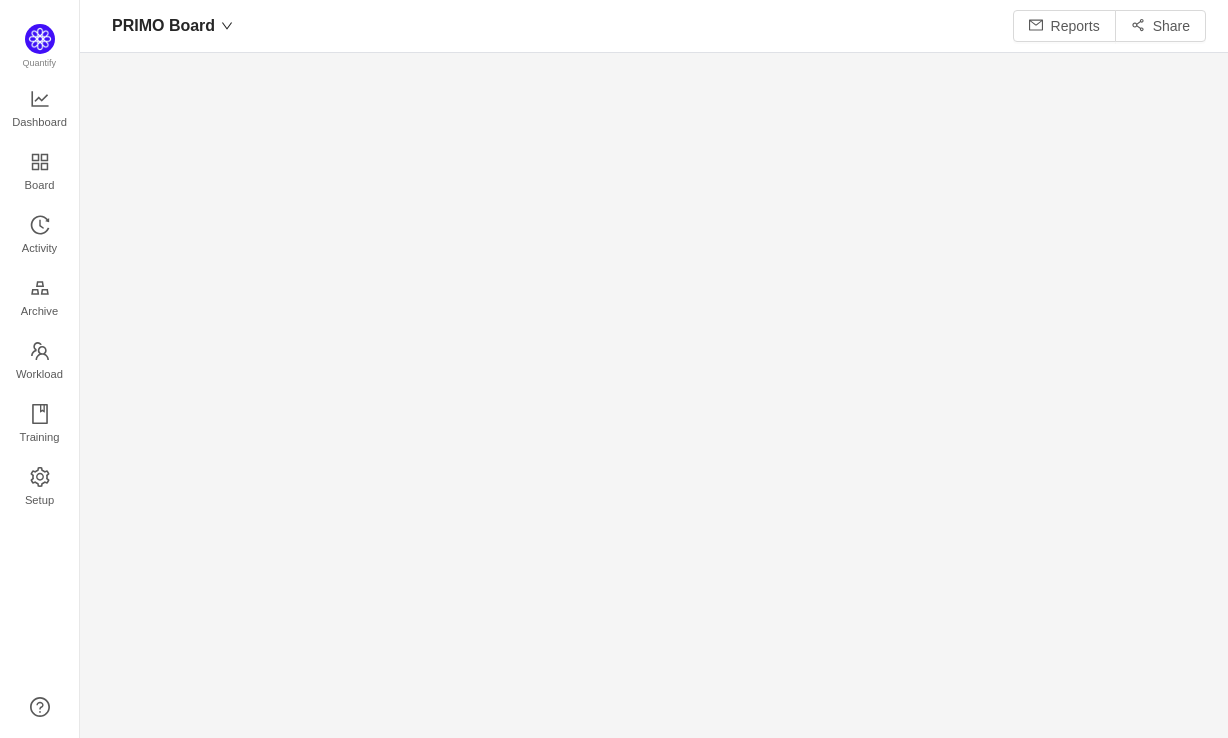 scroll, scrollTop: 0, scrollLeft: 0, axis: both 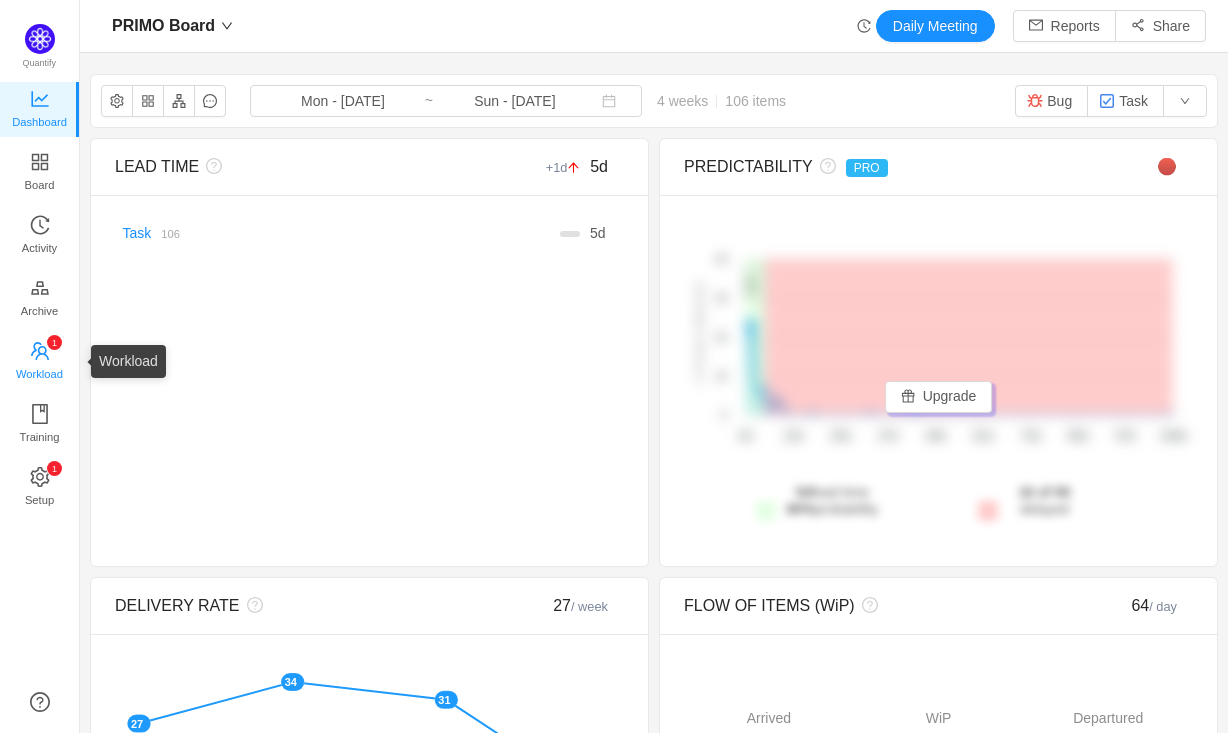 click on "Workload" at bounding box center [39, 374] 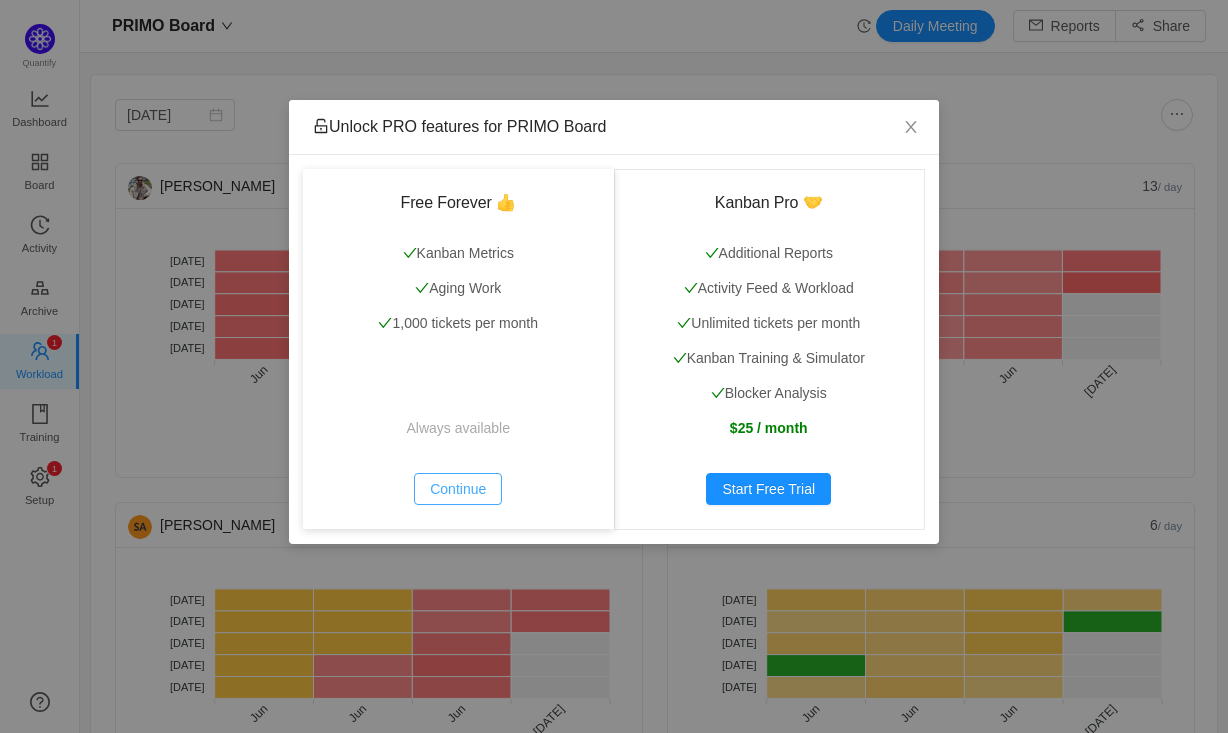 click on "Continue" at bounding box center (458, 489) 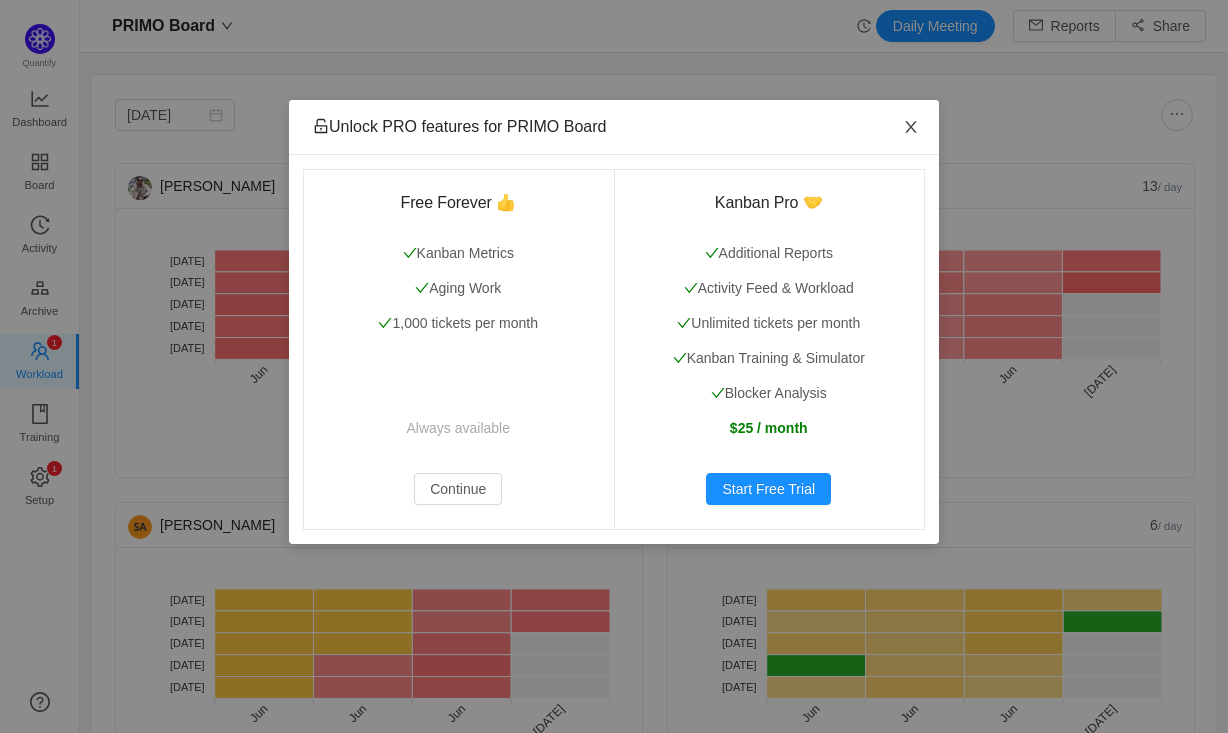 click 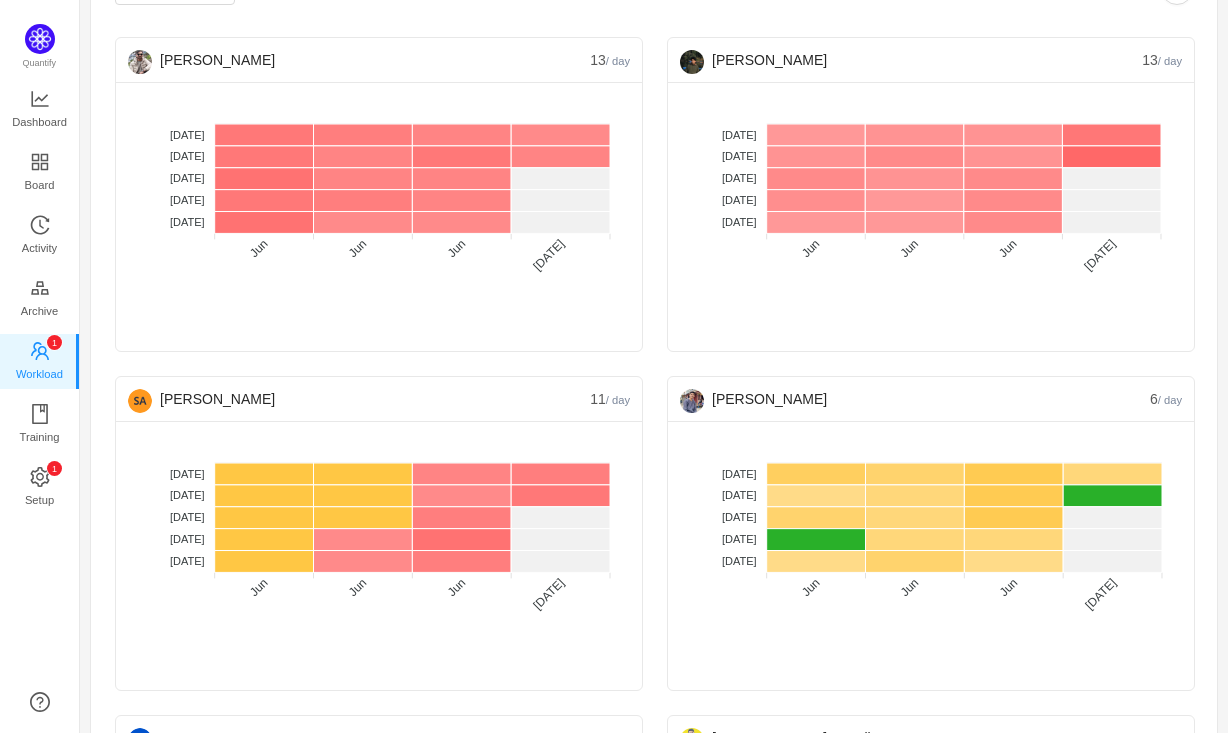 scroll, scrollTop: 130, scrollLeft: 0, axis: vertical 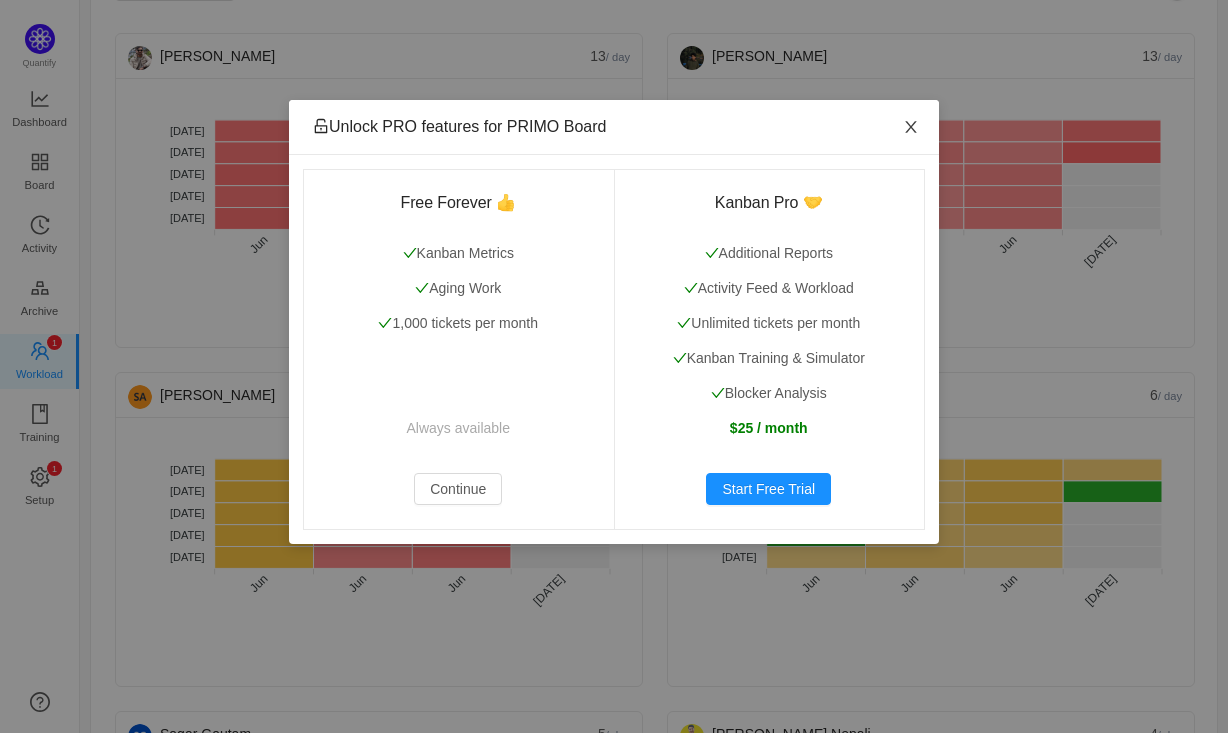 click 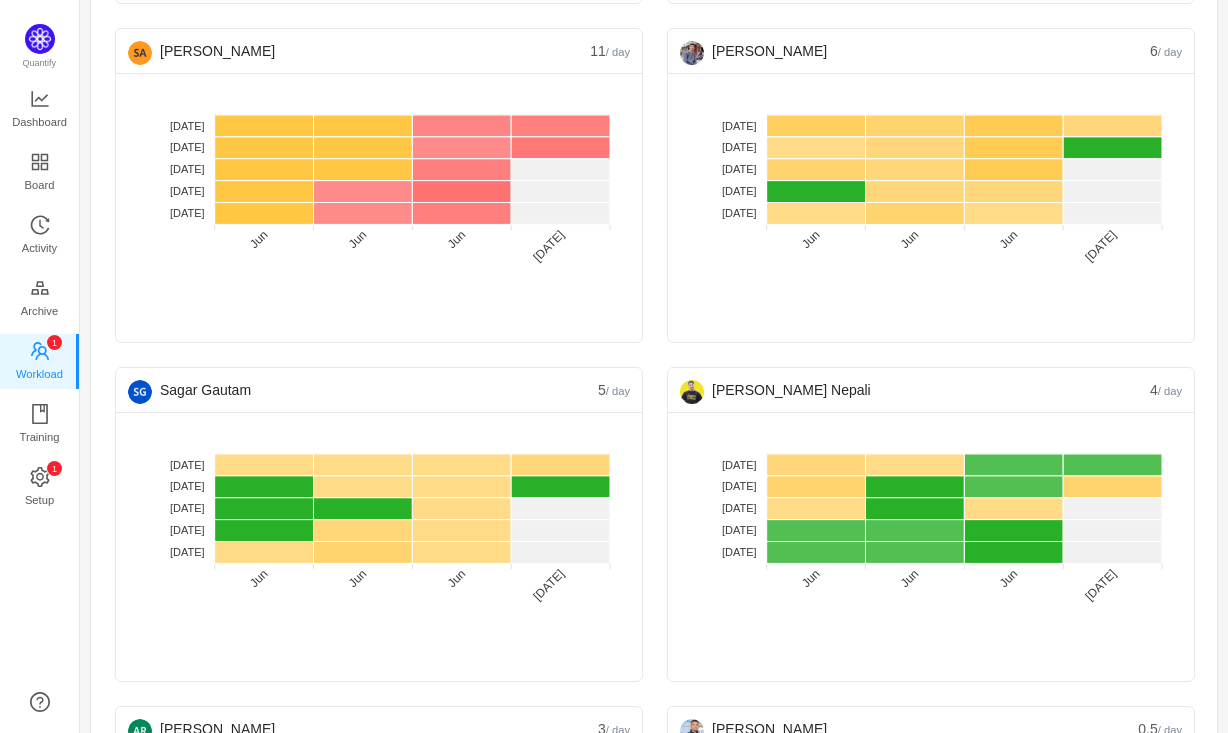 scroll, scrollTop: 518, scrollLeft: 0, axis: vertical 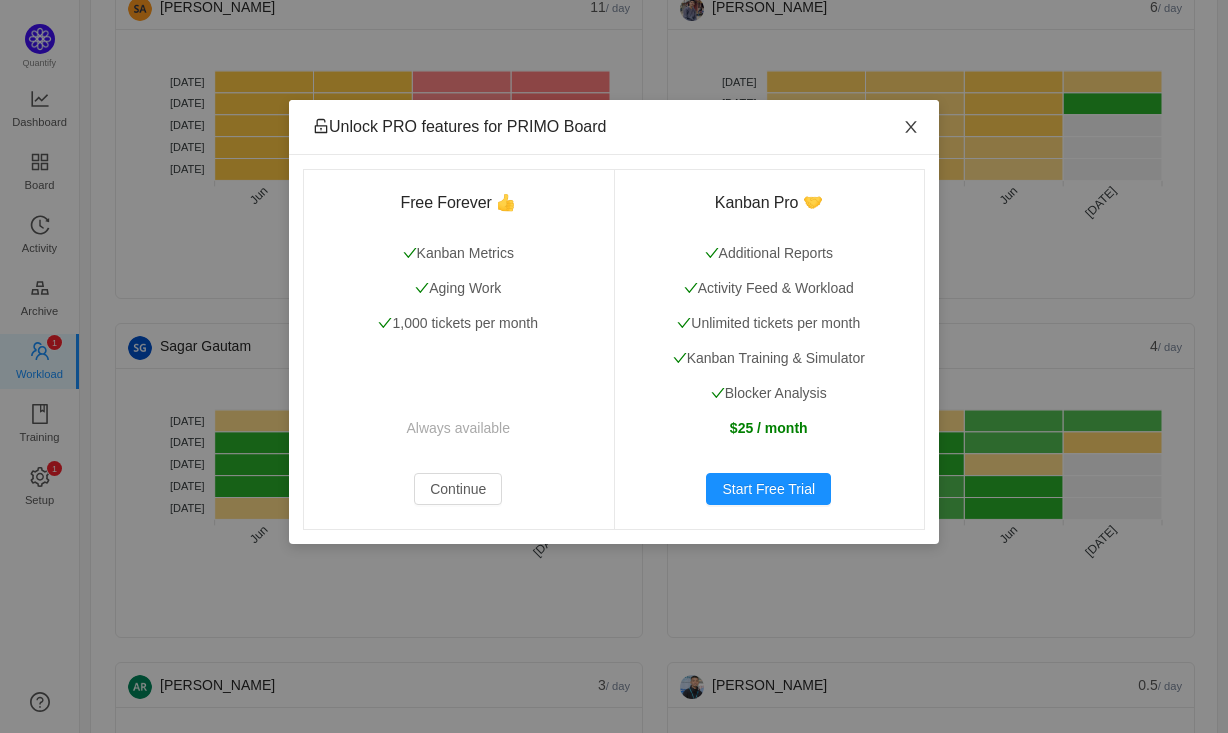 click 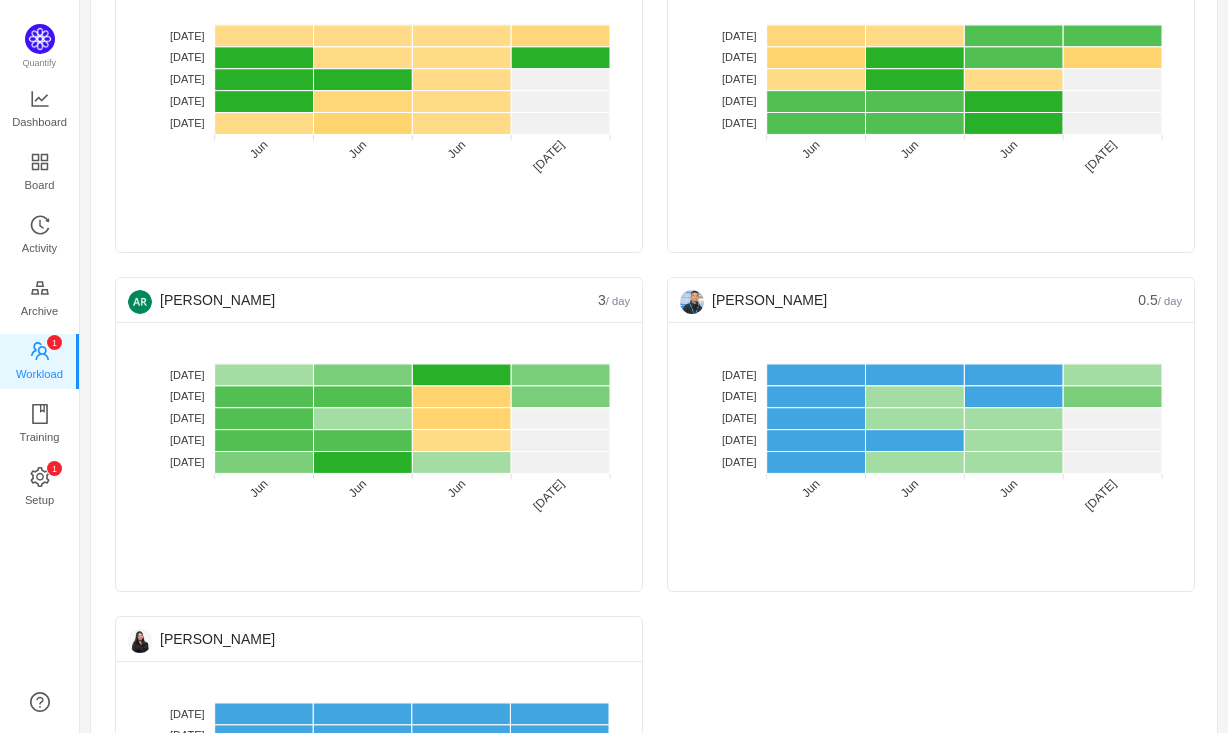 scroll, scrollTop: 907, scrollLeft: 0, axis: vertical 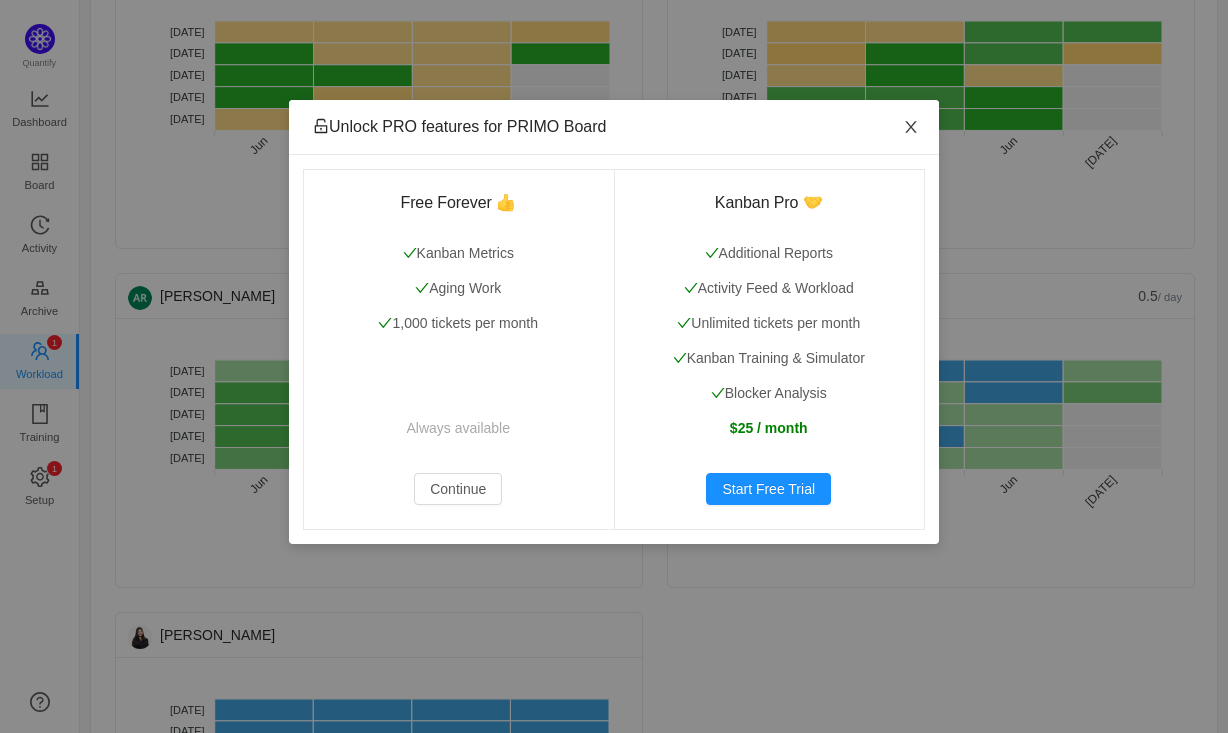 click 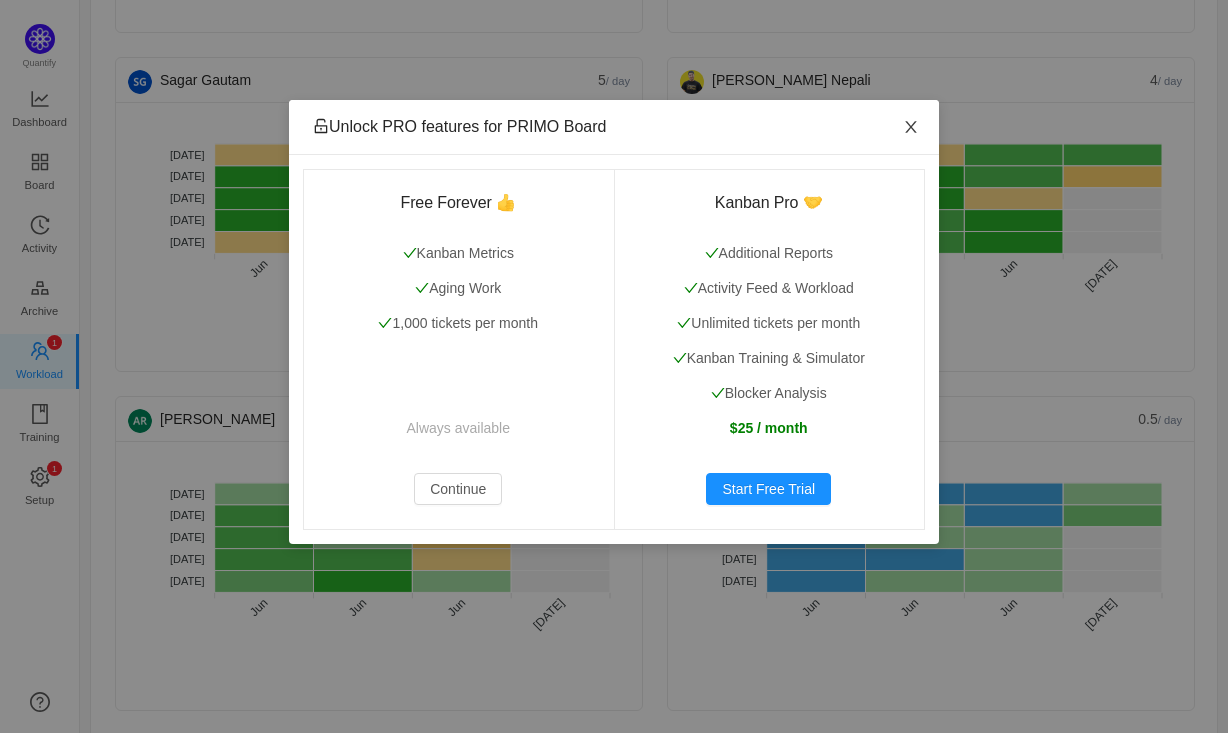 scroll, scrollTop: 778, scrollLeft: 0, axis: vertical 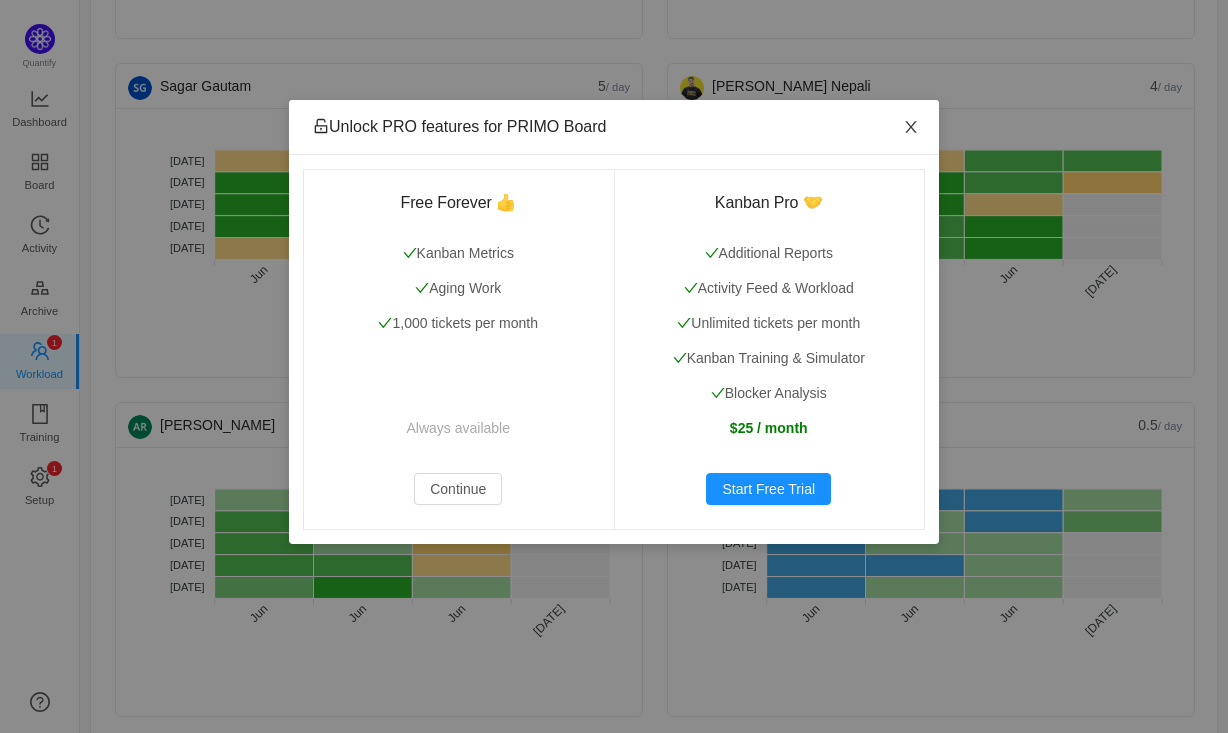 click 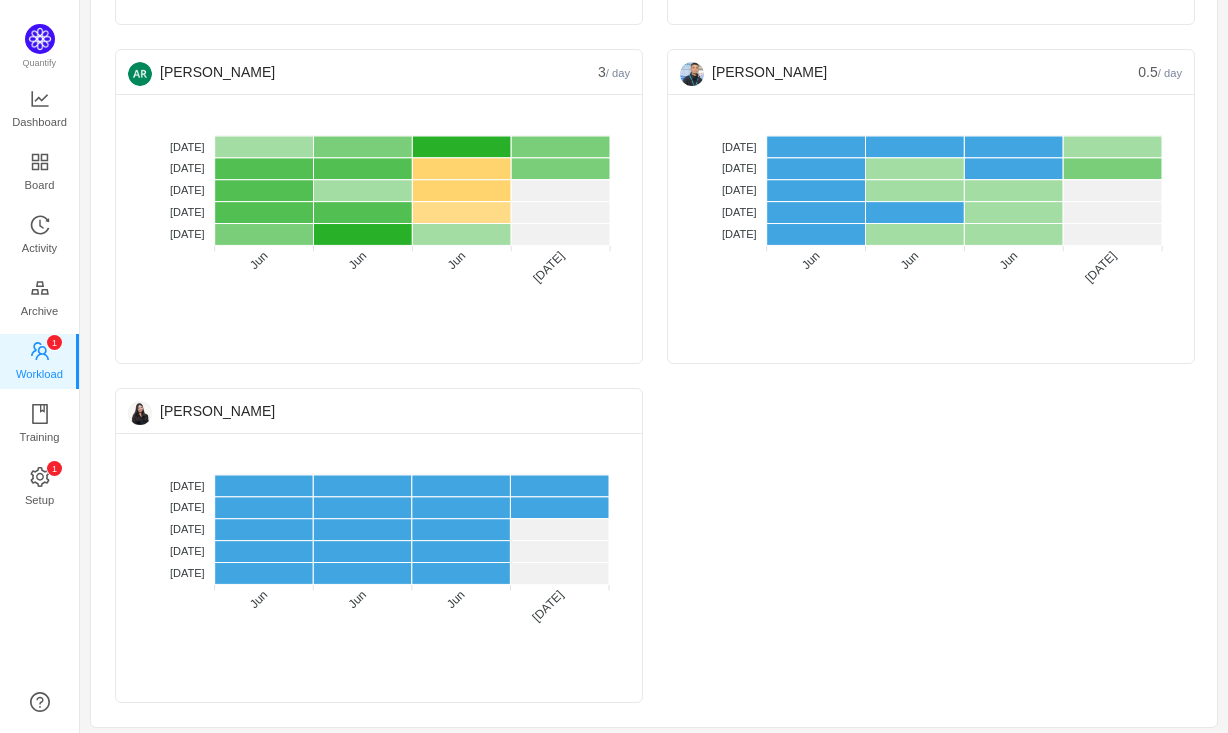 scroll, scrollTop: 1133, scrollLeft: 0, axis: vertical 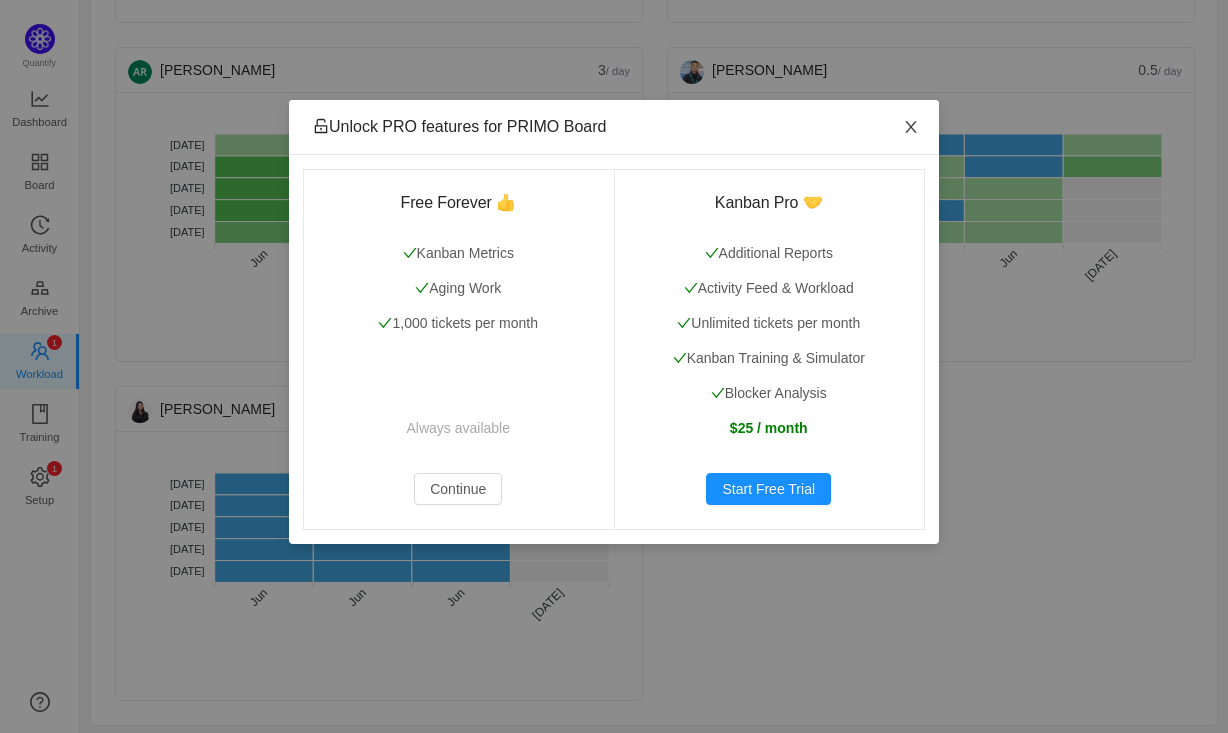 click 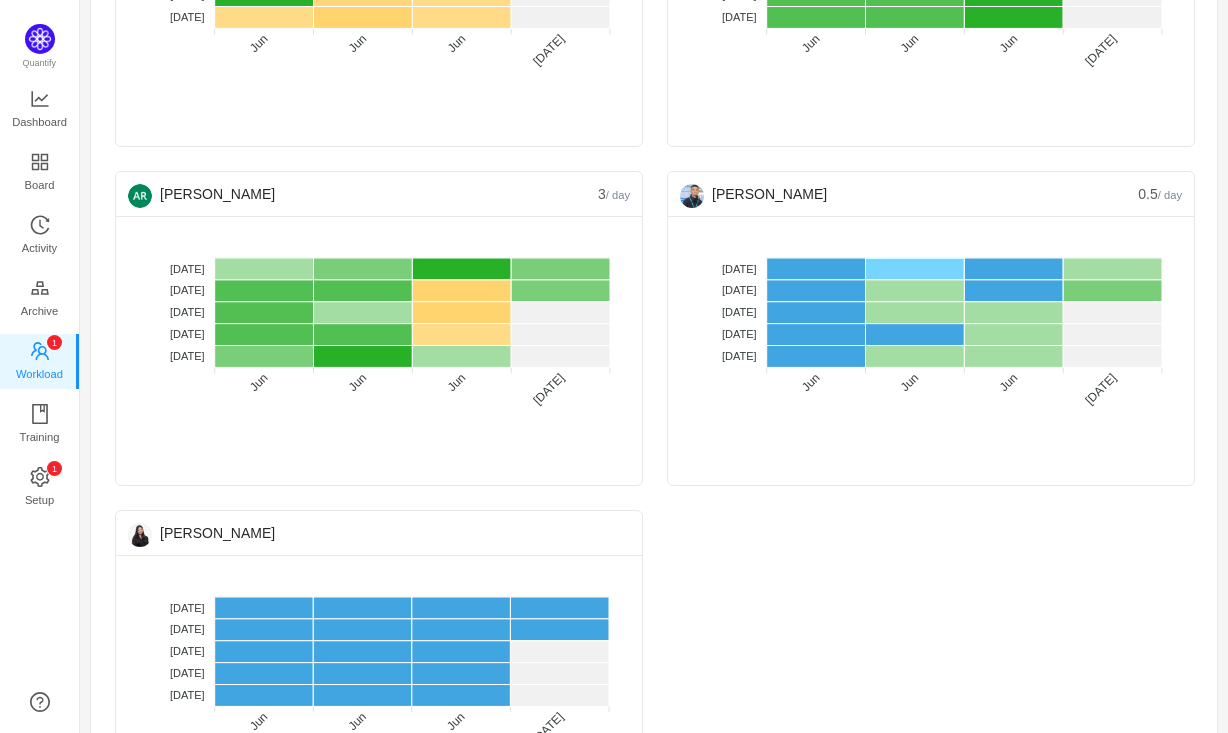 scroll, scrollTop: 1003, scrollLeft: 0, axis: vertical 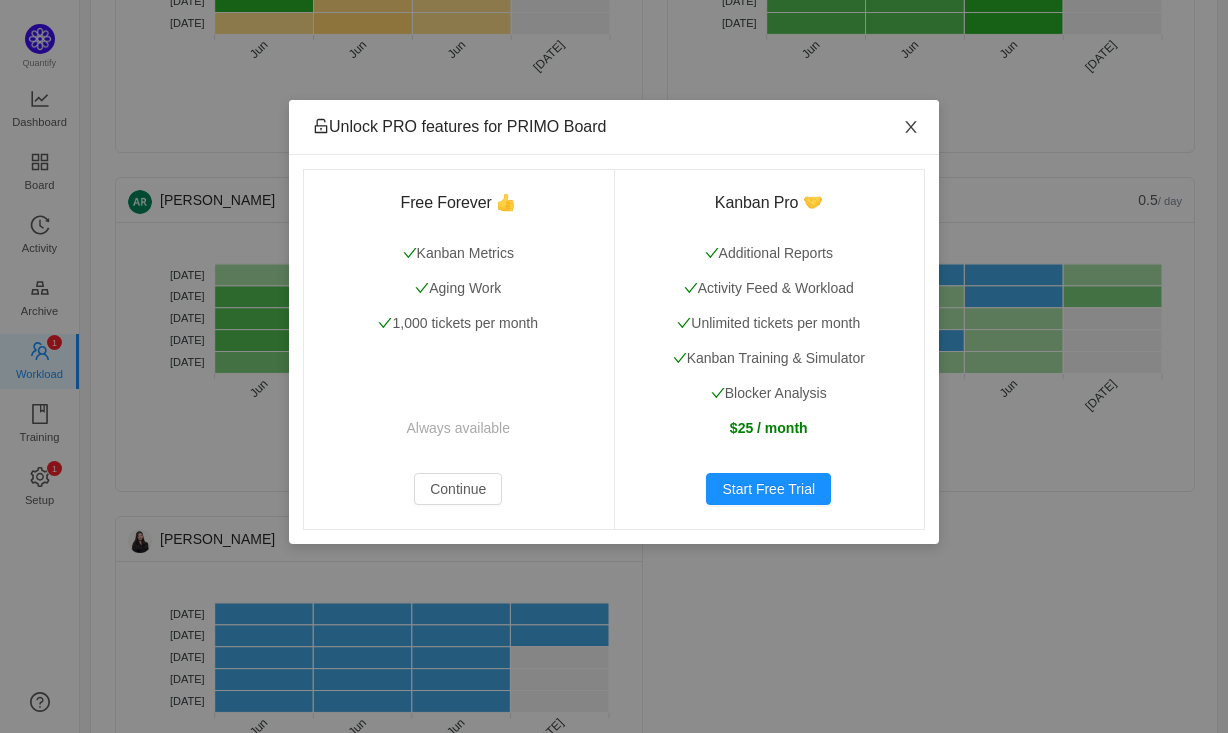click 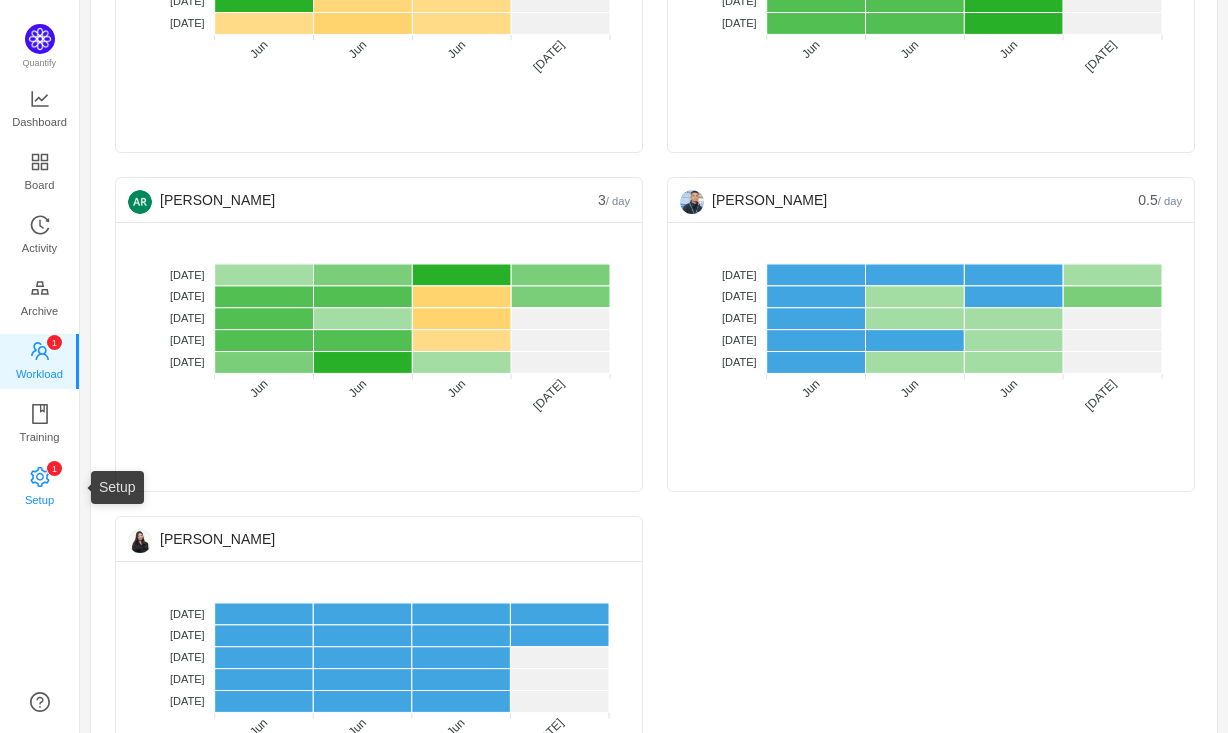 click on "0 1 2 3 4 5 6 7 8 9 0 1 2 3 4 5 6 7 8 9 0 1 2 3 4 5 6 7 8 9 Setup" at bounding box center (40, 488) 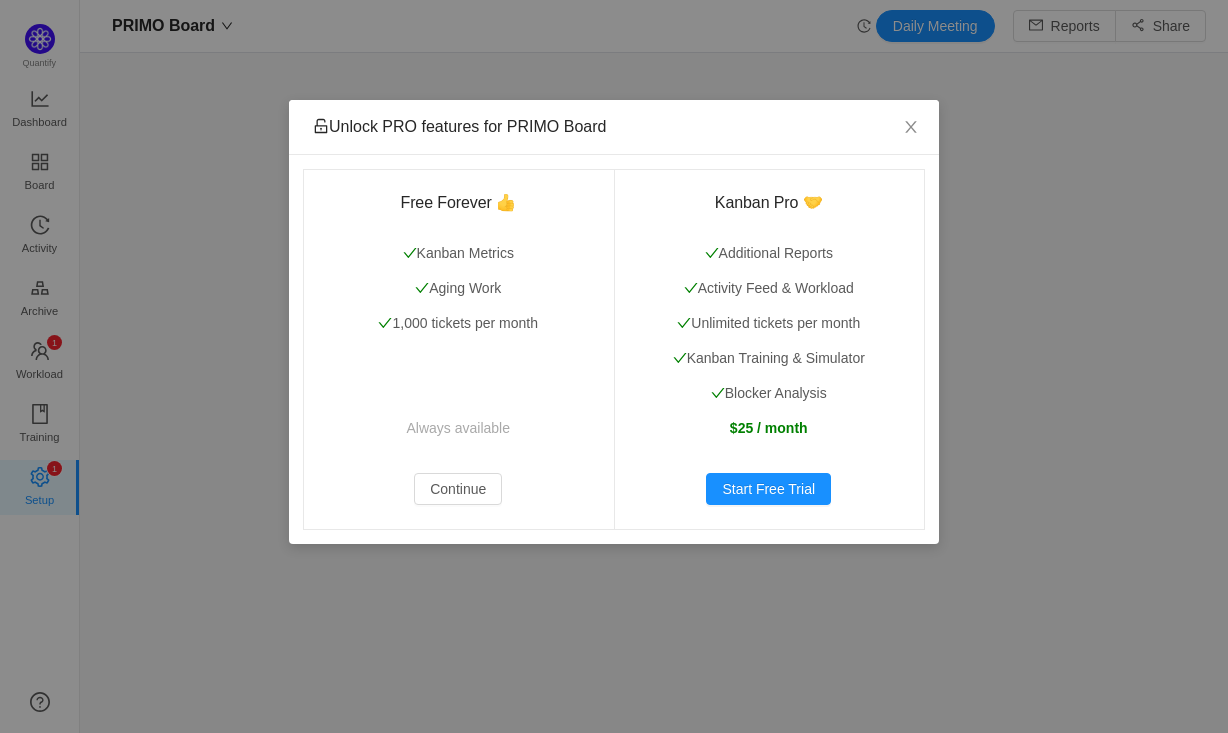 scroll, scrollTop: 0, scrollLeft: 0, axis: both 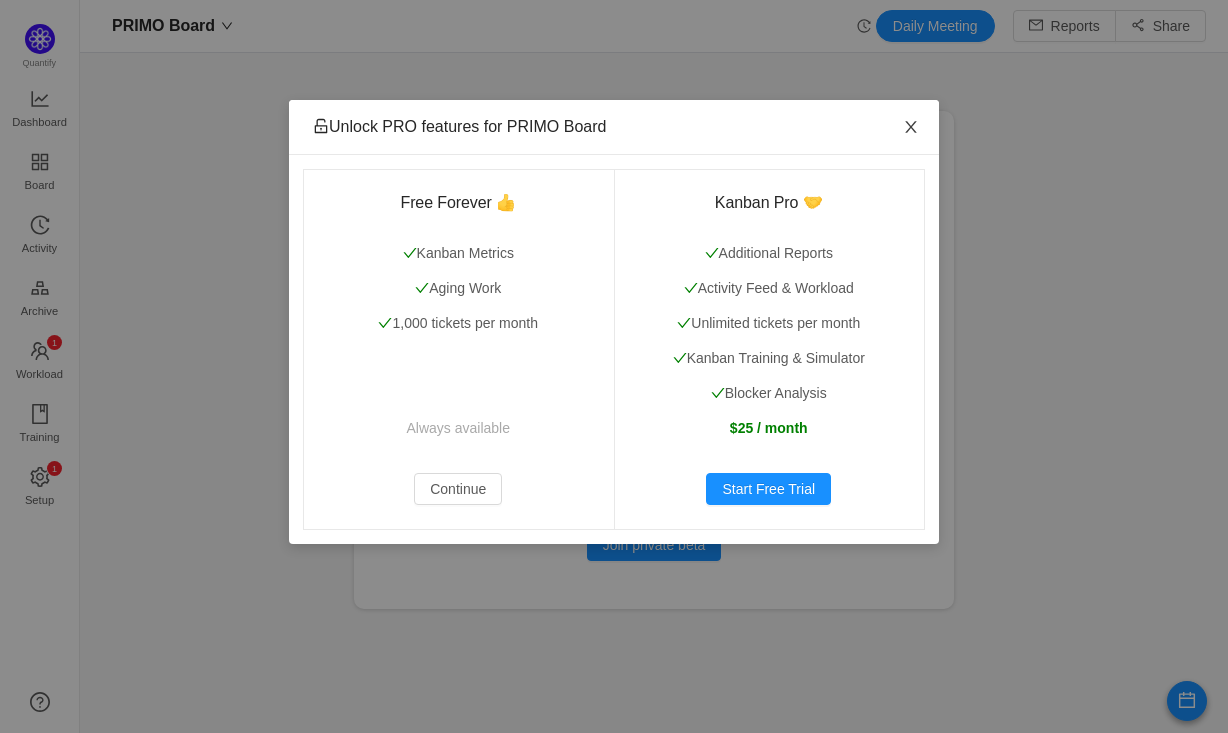 click 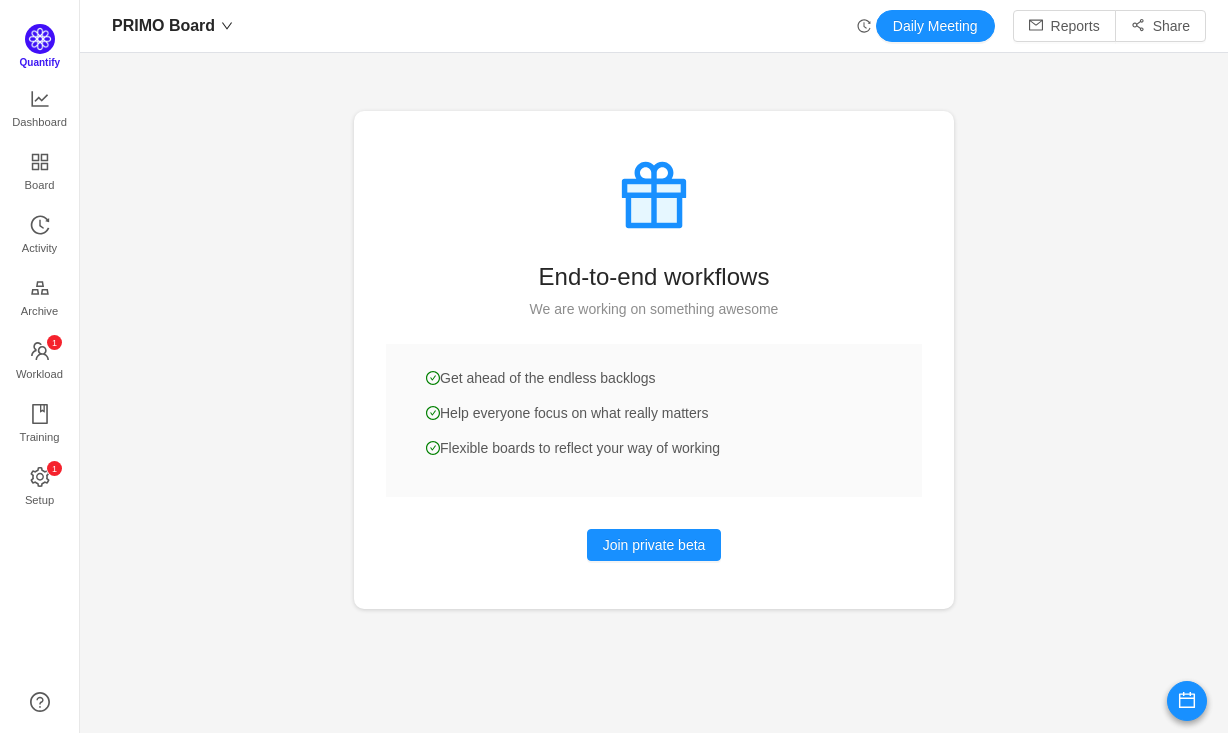 click on "Quantify" at bounding box center [40, 62] 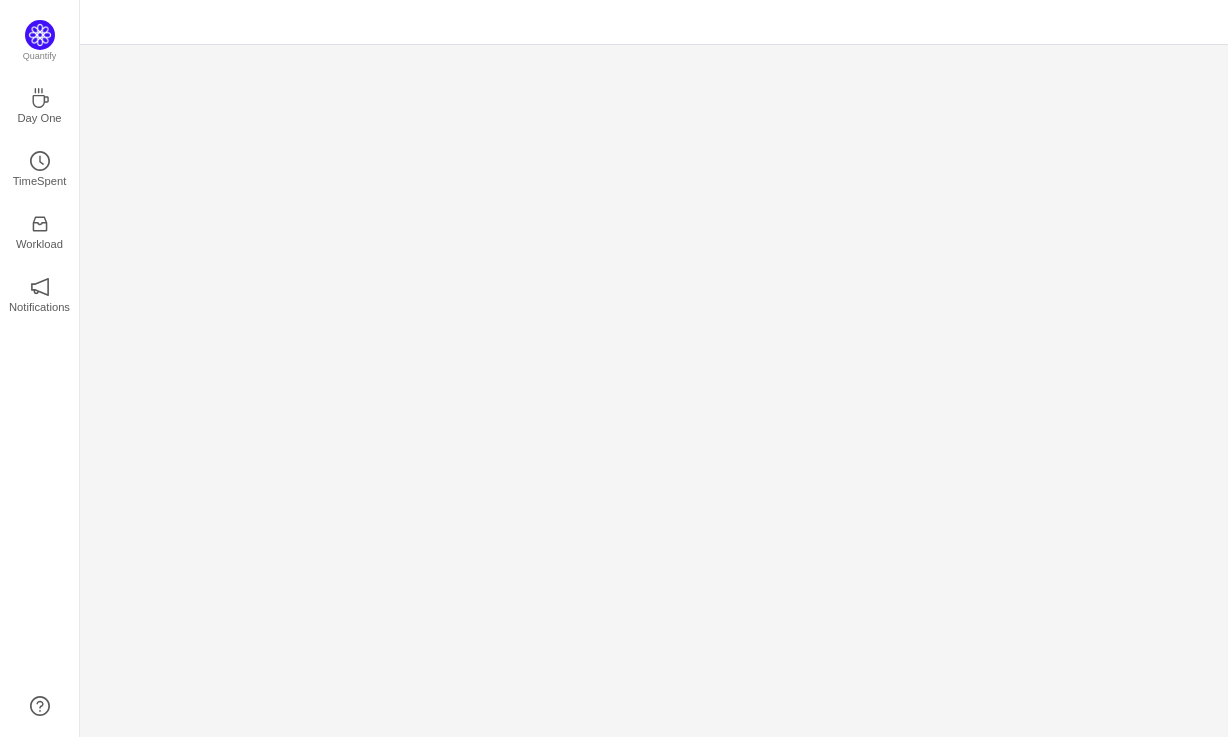 scroll, scrollTop: 0, scrollLeft: 0, axis: both 